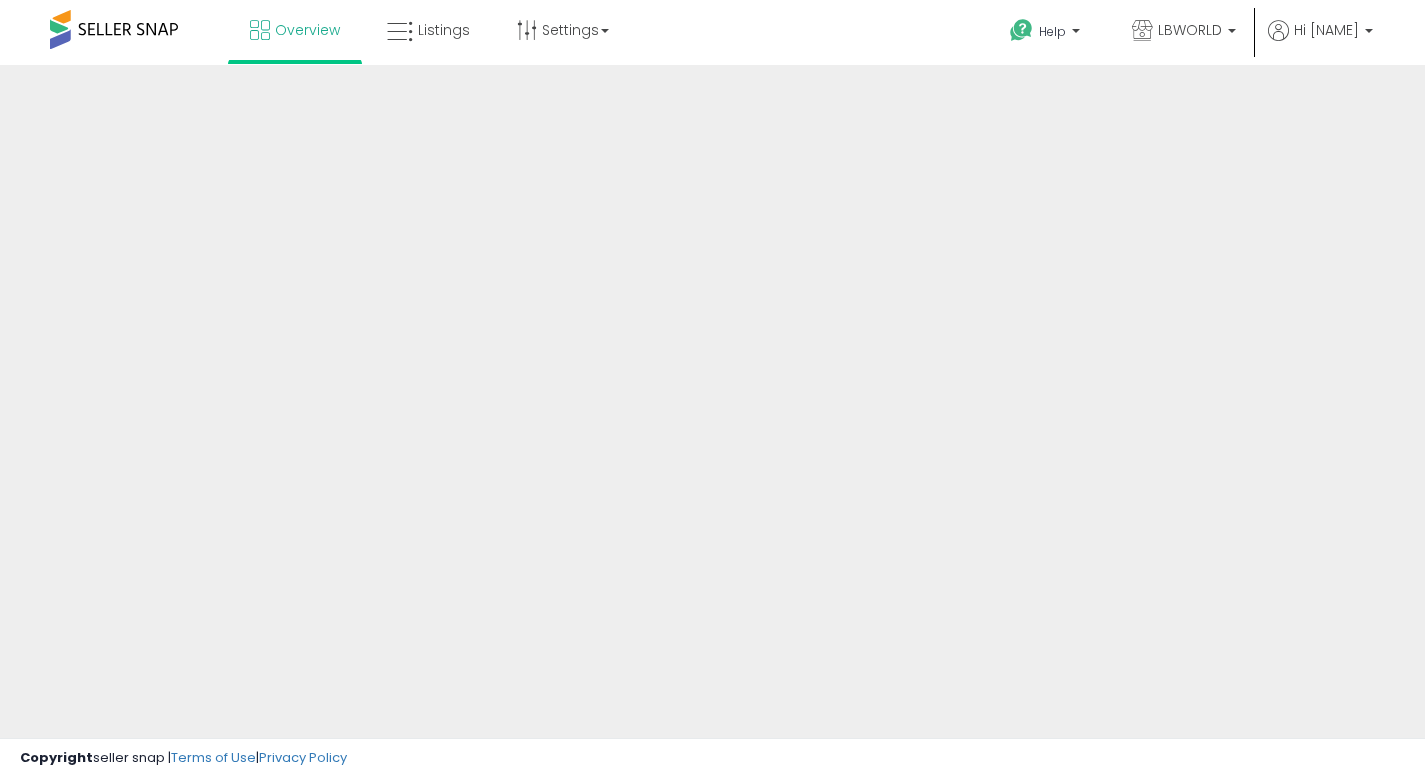 scroll, scrollTop: 0, scrollLeft: 0, axis: both 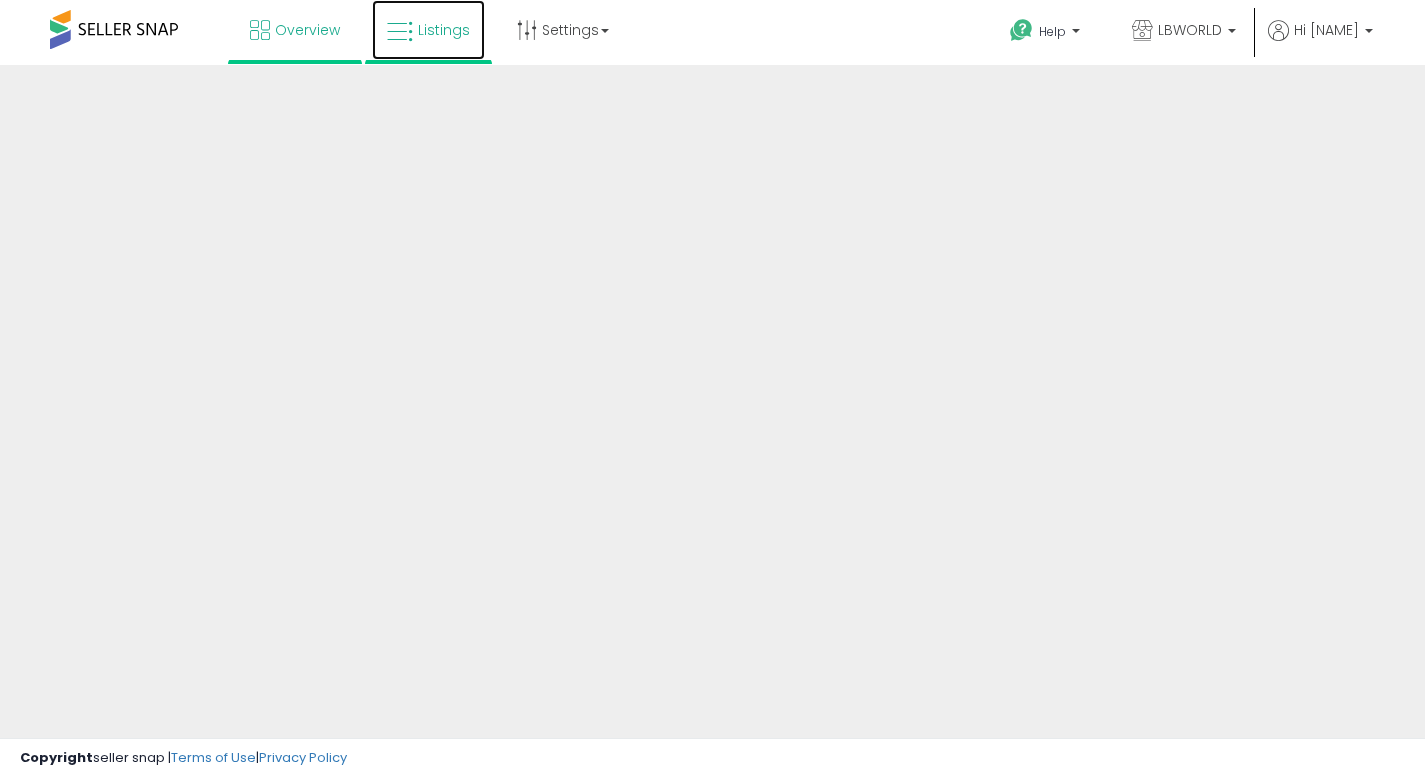 click on "Listings" at bounding box center [428, 30] 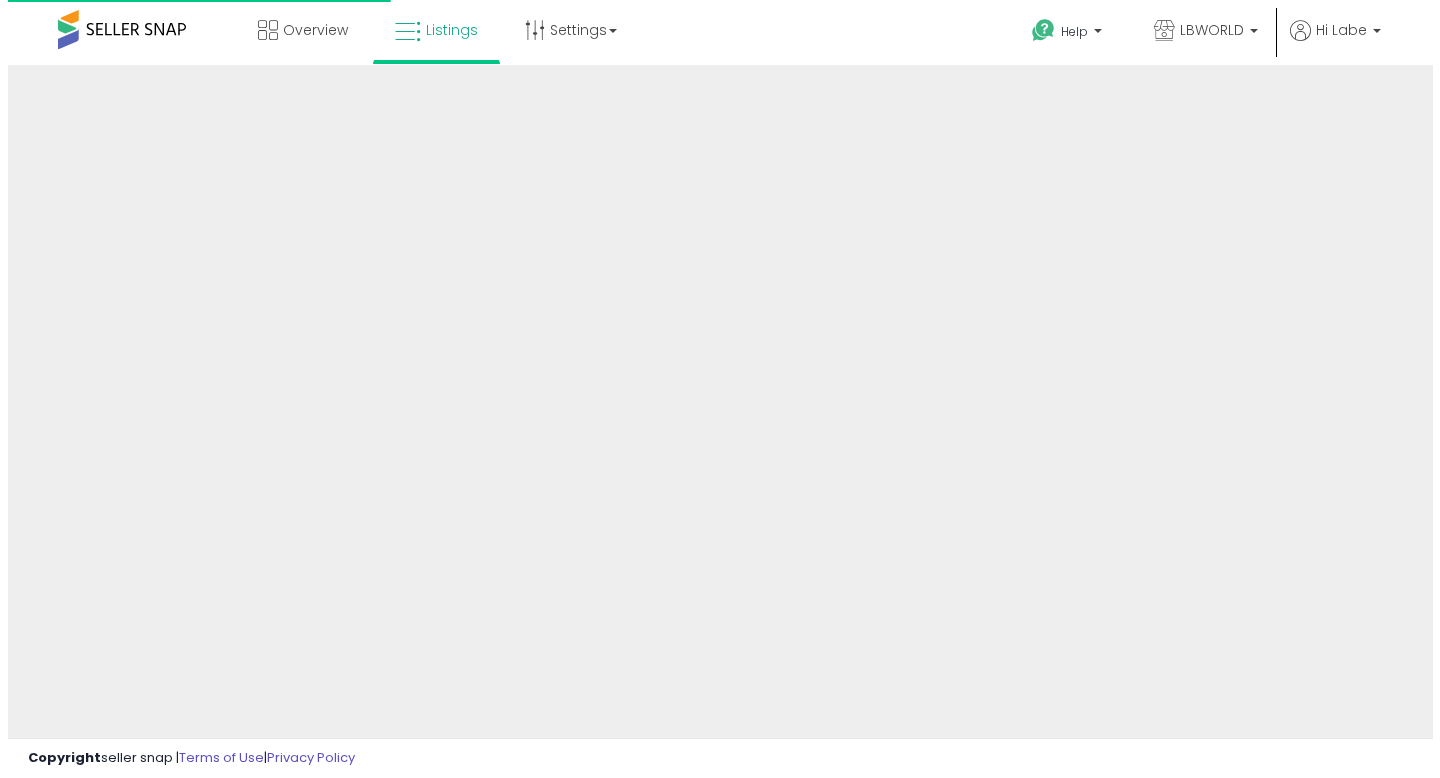 scroll, scrollTop: 0, scrollLeft: 0, axis: both 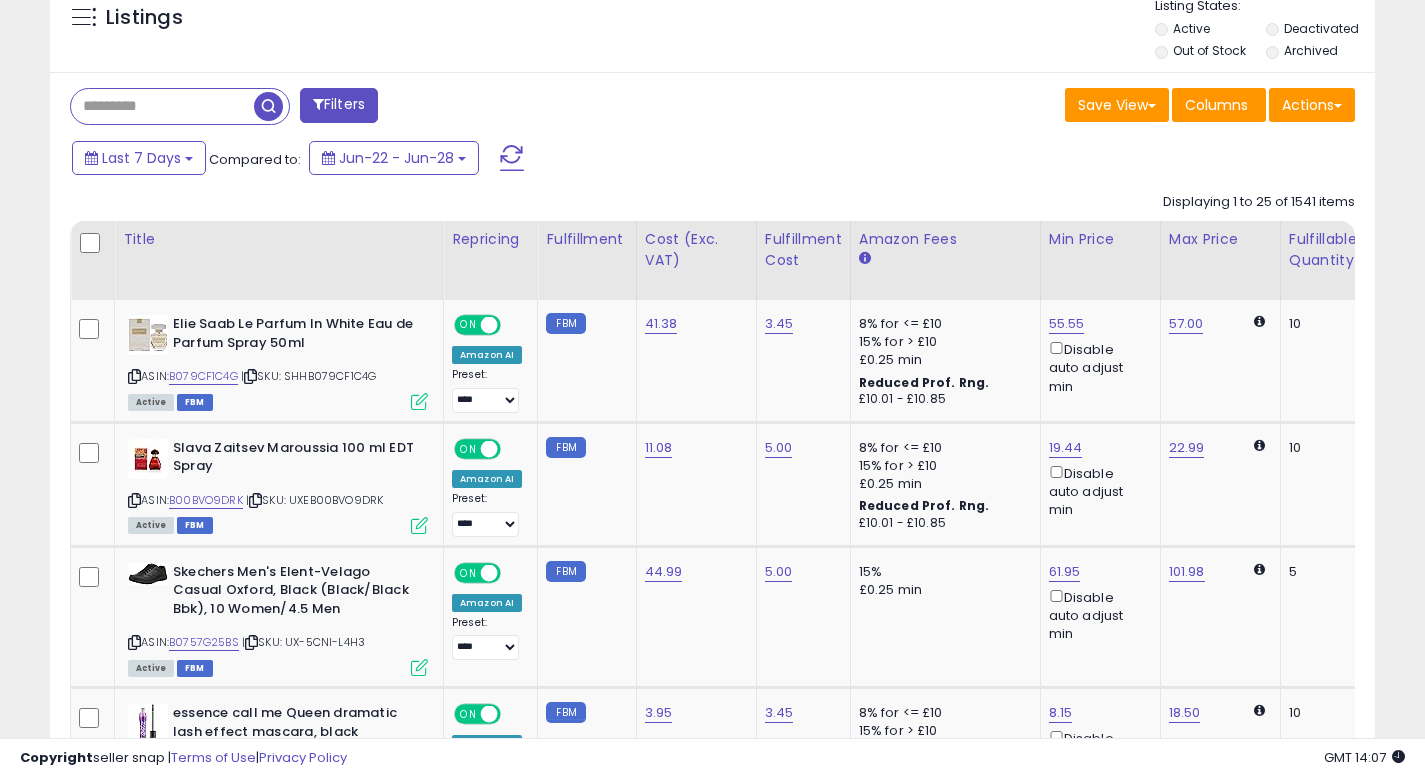 click at bounding box center [162, 106] 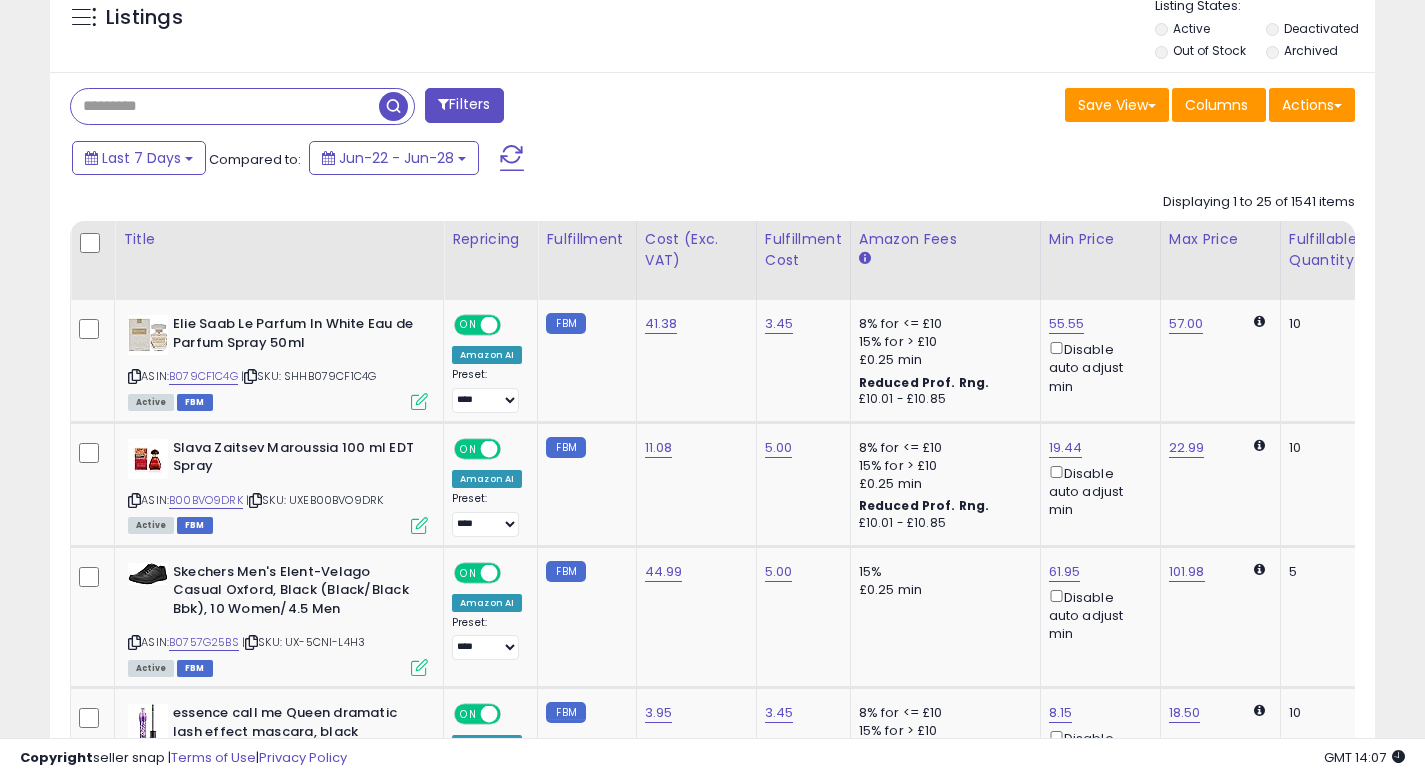 paste on "**********" 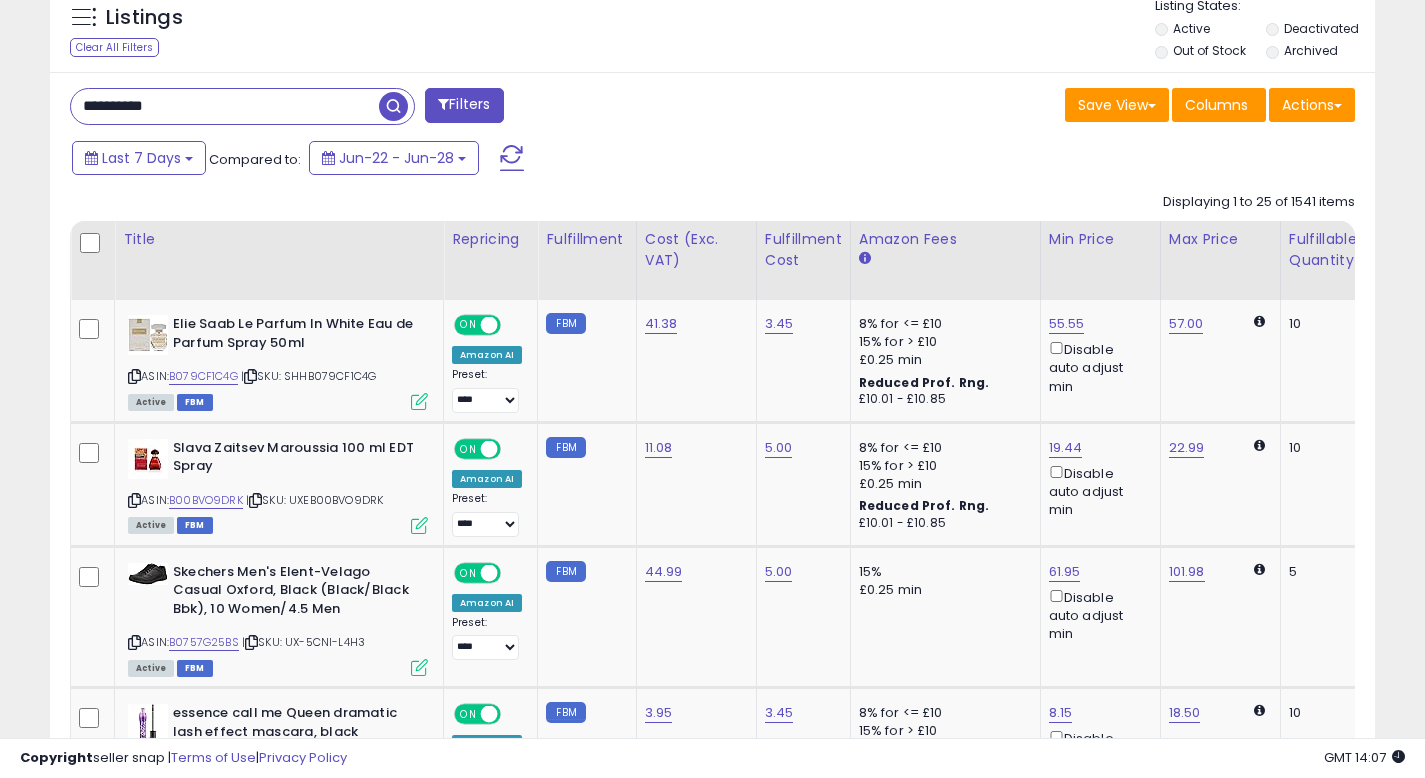 type on "**********" 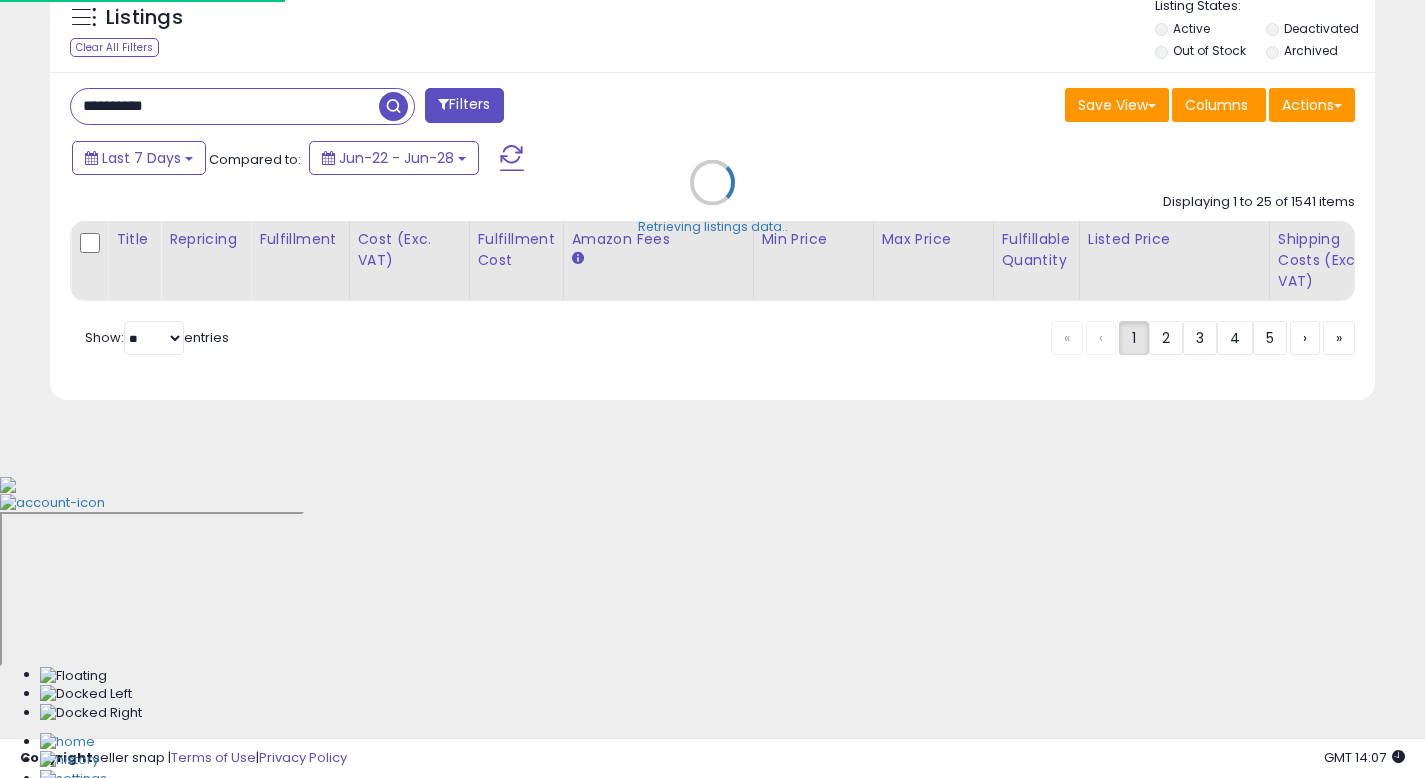 scroll, scrollTop: 512, scrollLeft: 0, axis: vertical 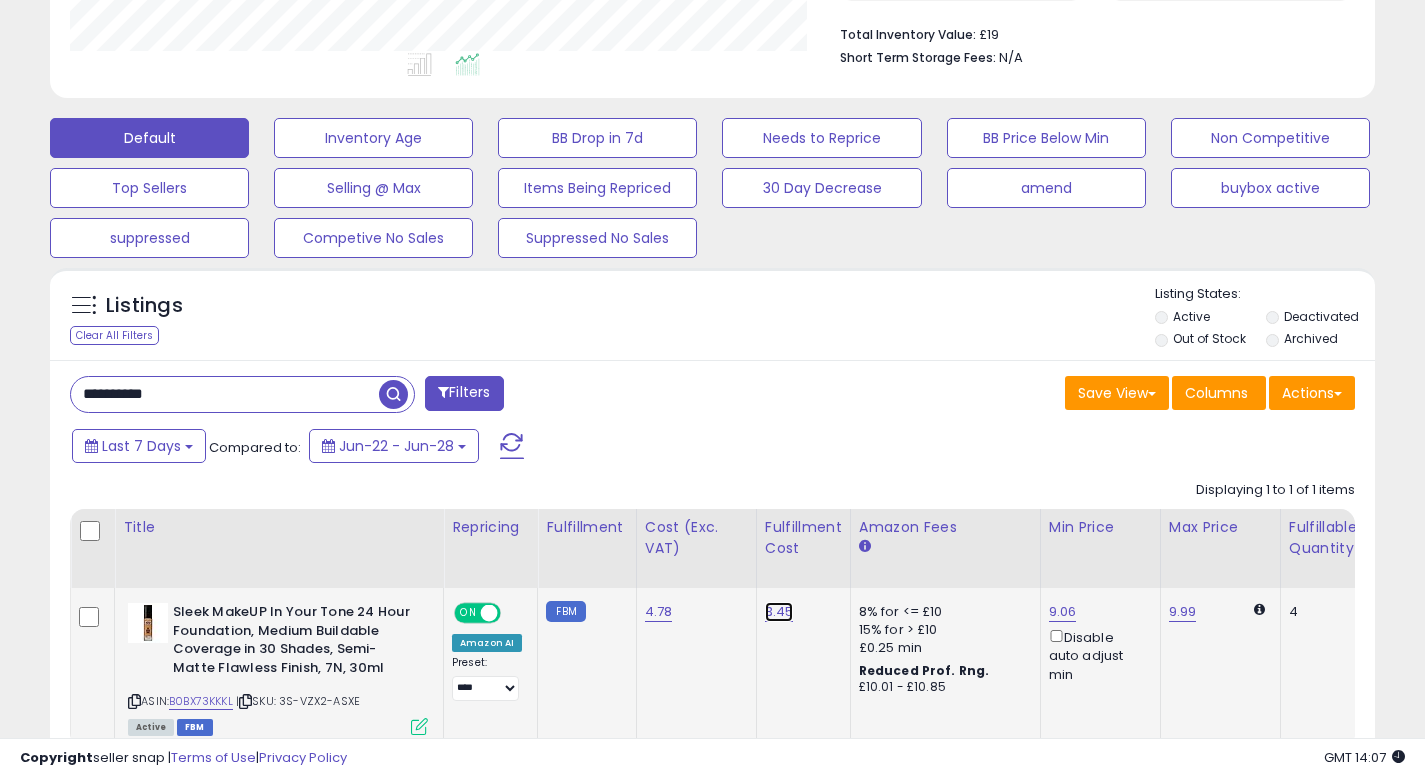 click on "3.45" at bounding box center [779, 612] 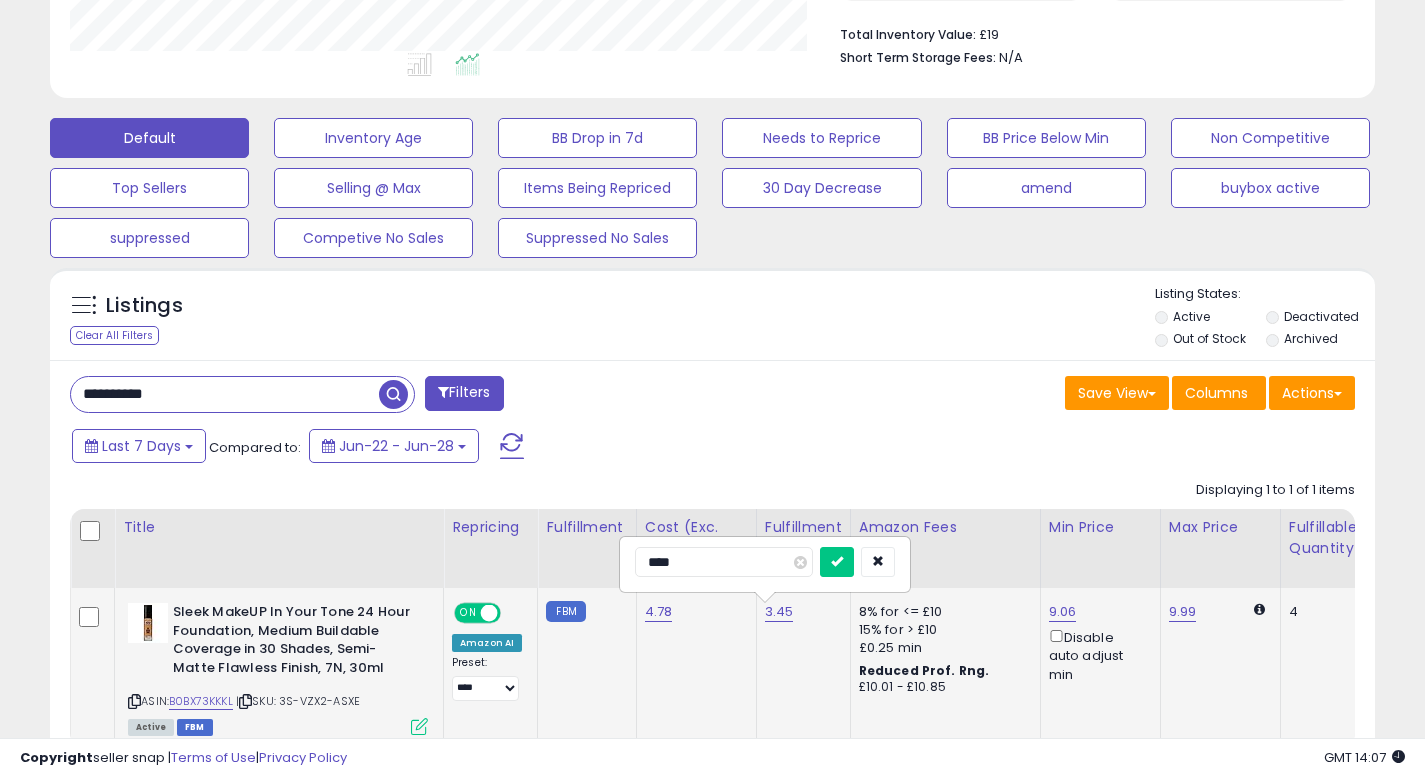 click on "****" at bounding box center [724, 562] 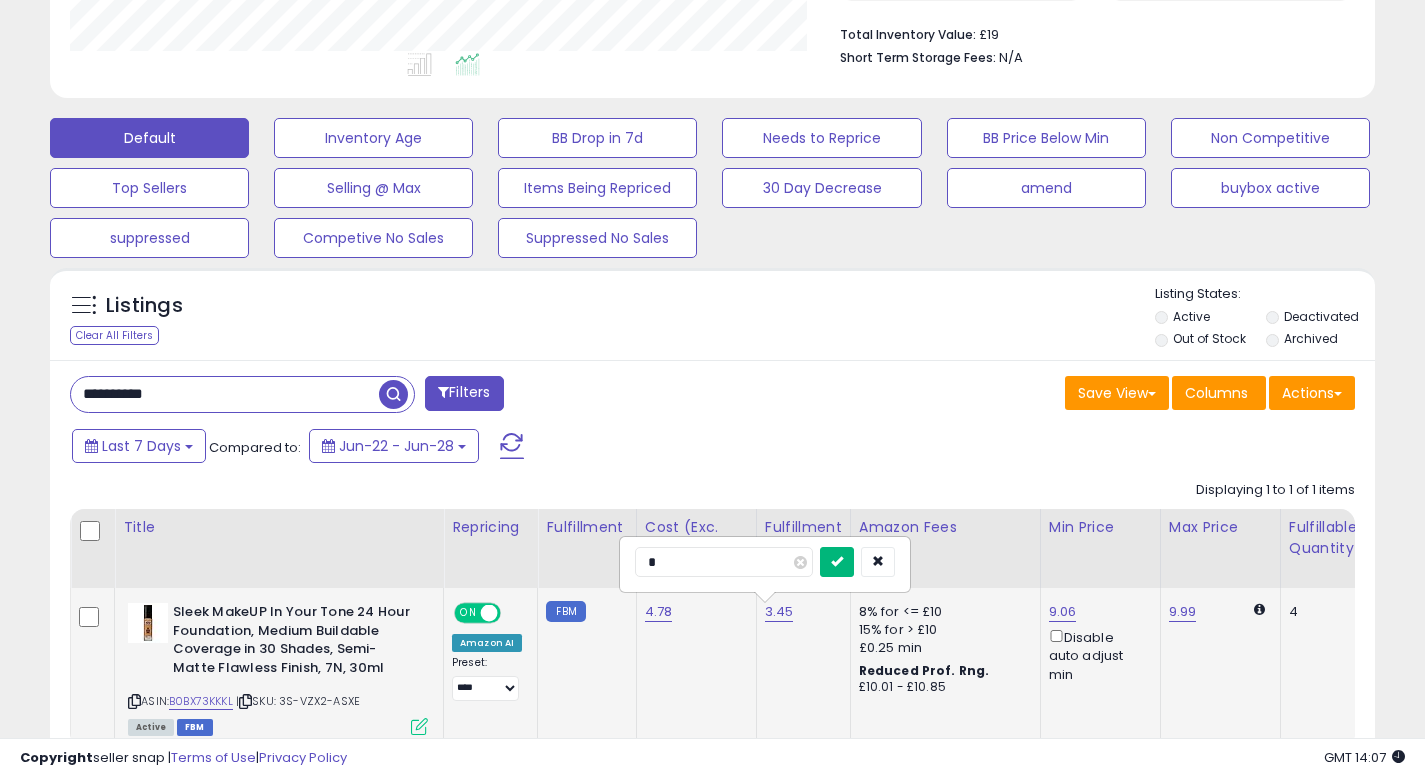 type on "*" 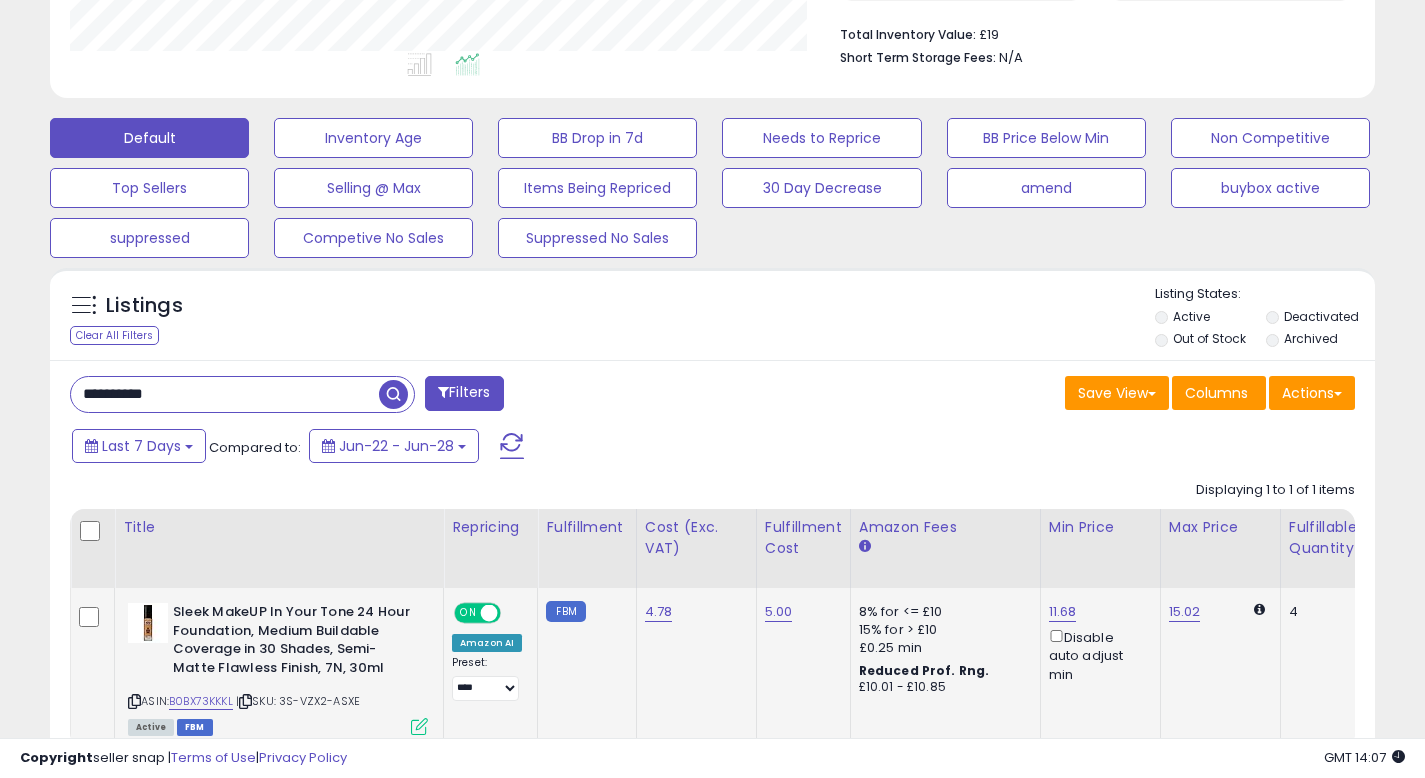 scroll, scrollTop: 0, scrollLeft: 37, axis: horizontal 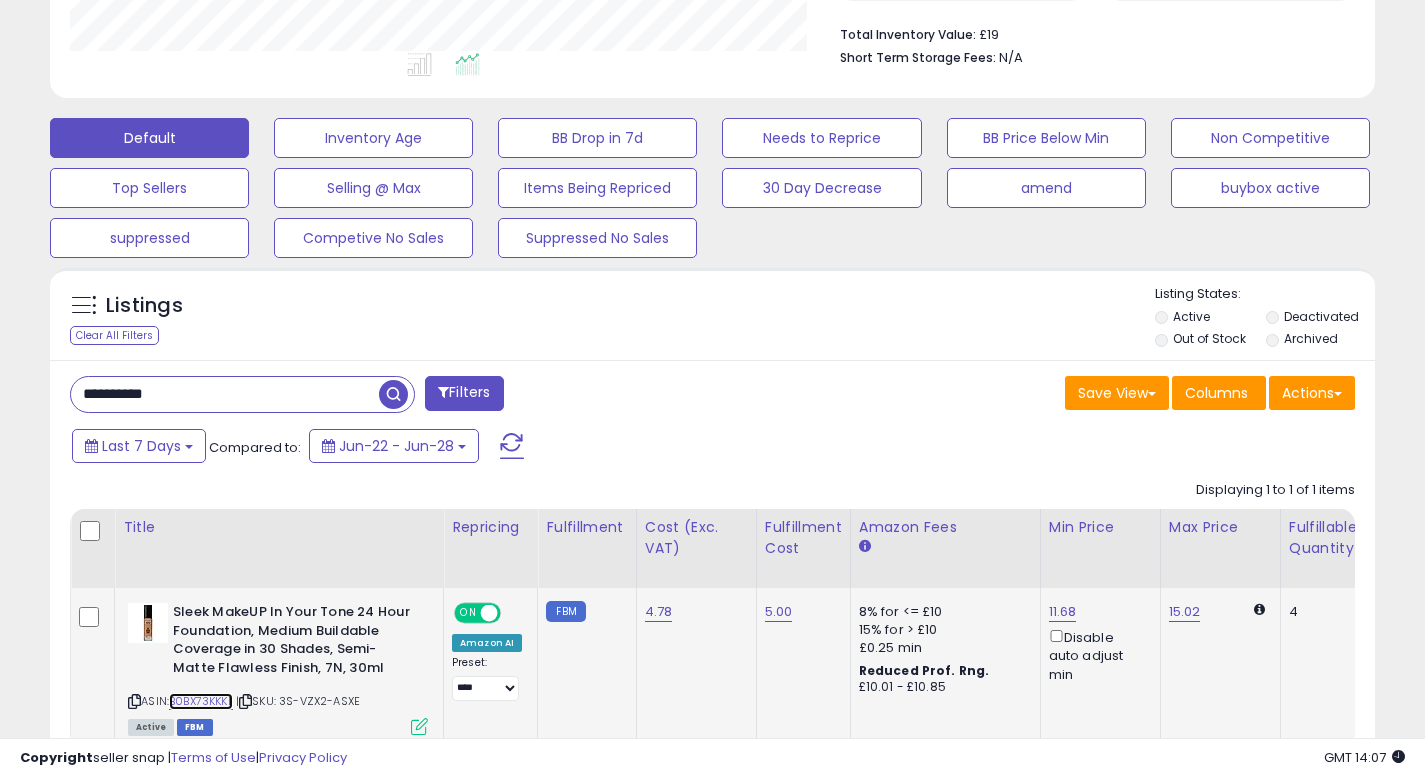 click on "B0BX73KKKL" at bounding box center (201, 701) 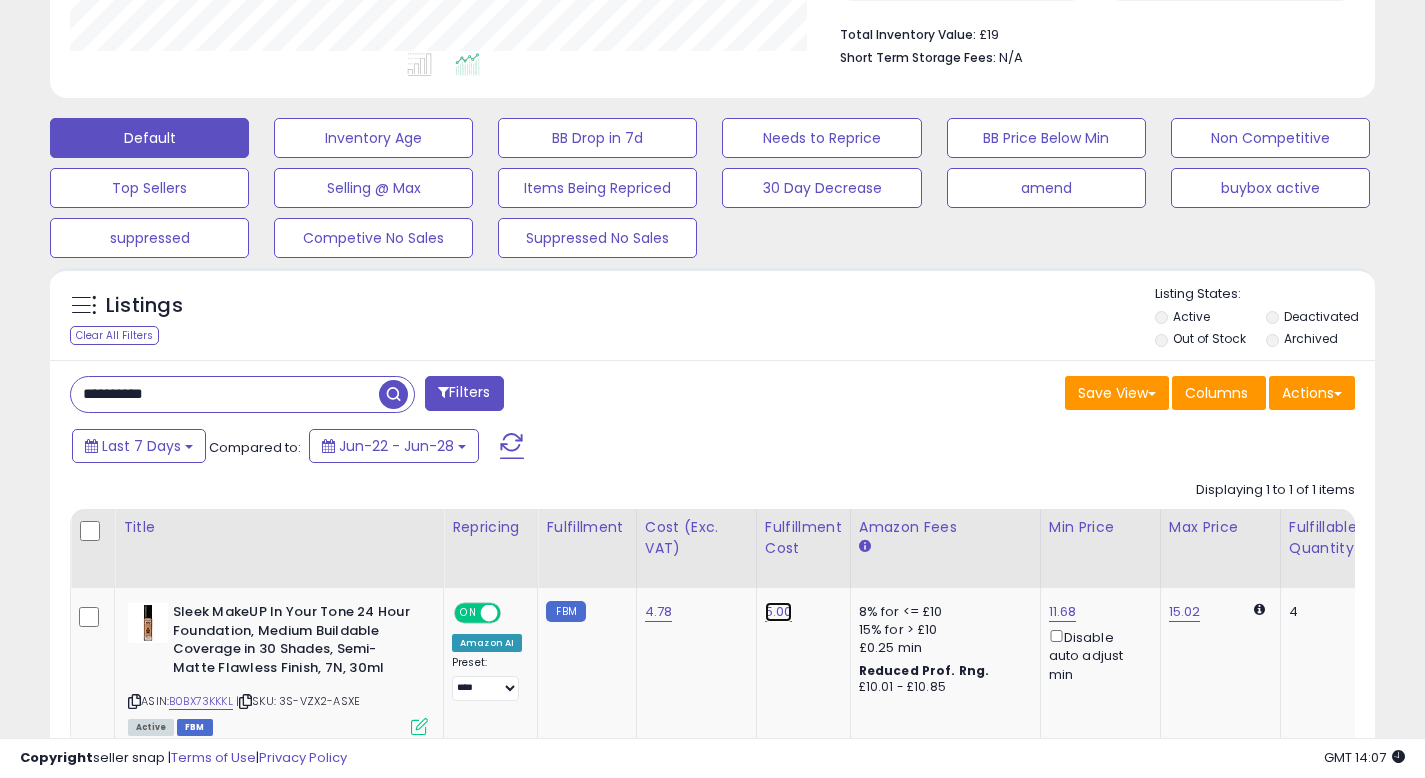 click on "5.00" at bounding box center [779, 612] 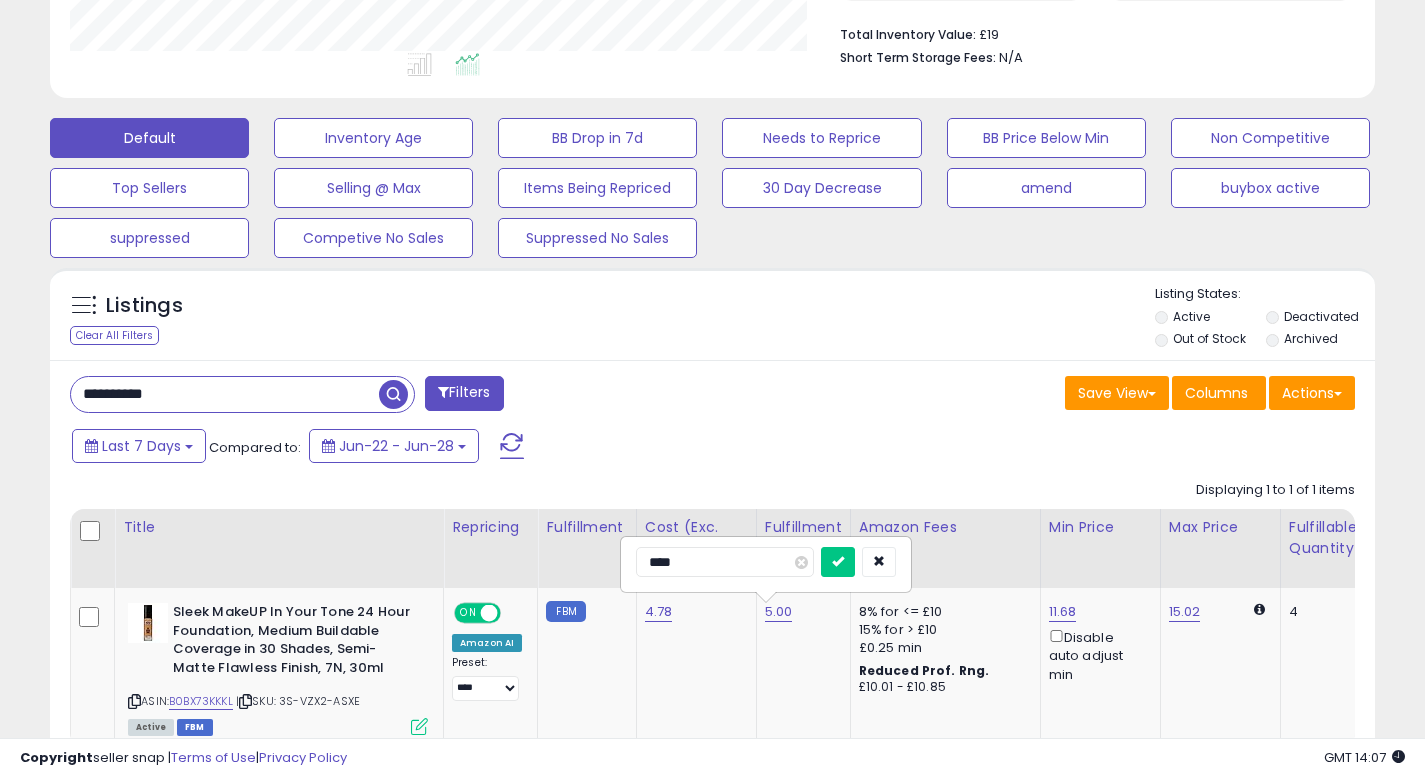 click on "****" at bounding box center (725, 562) 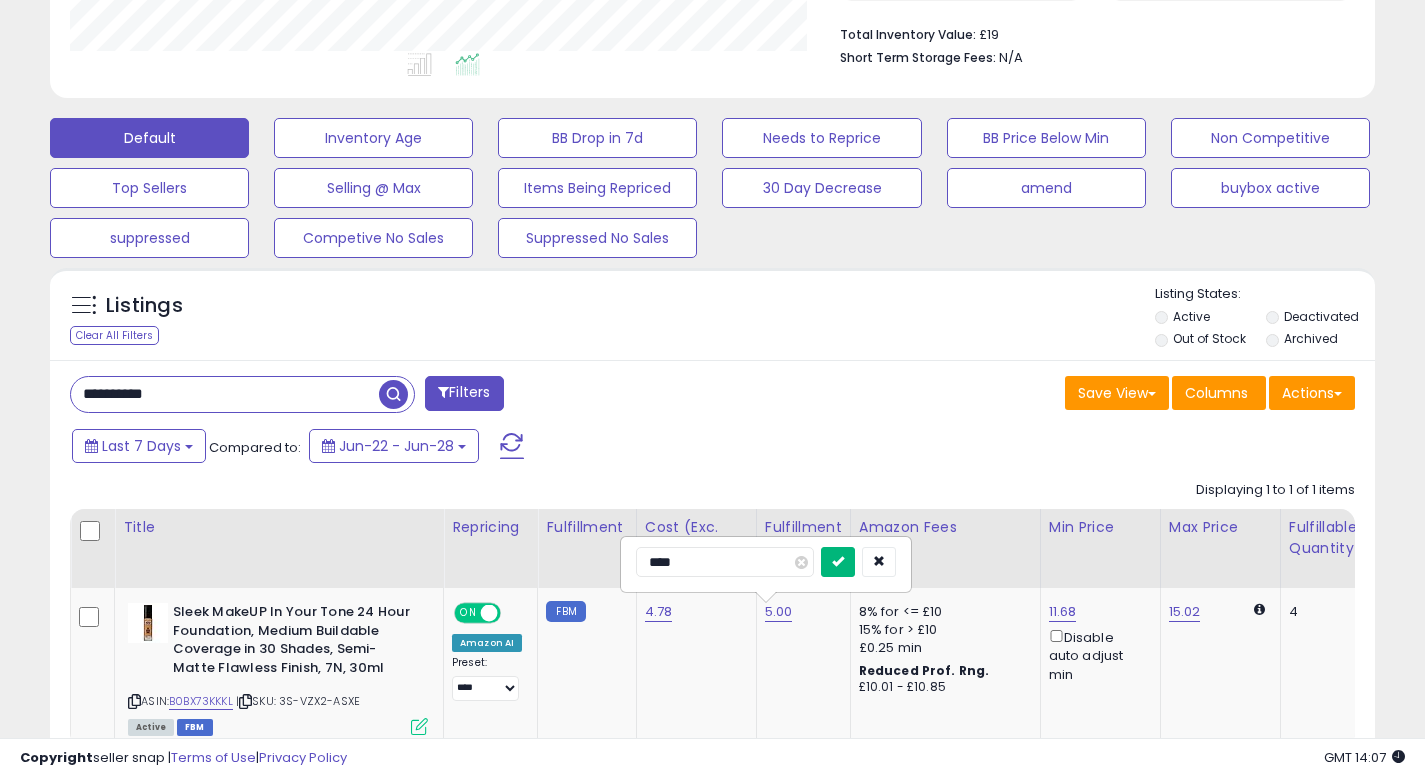 type on "****" 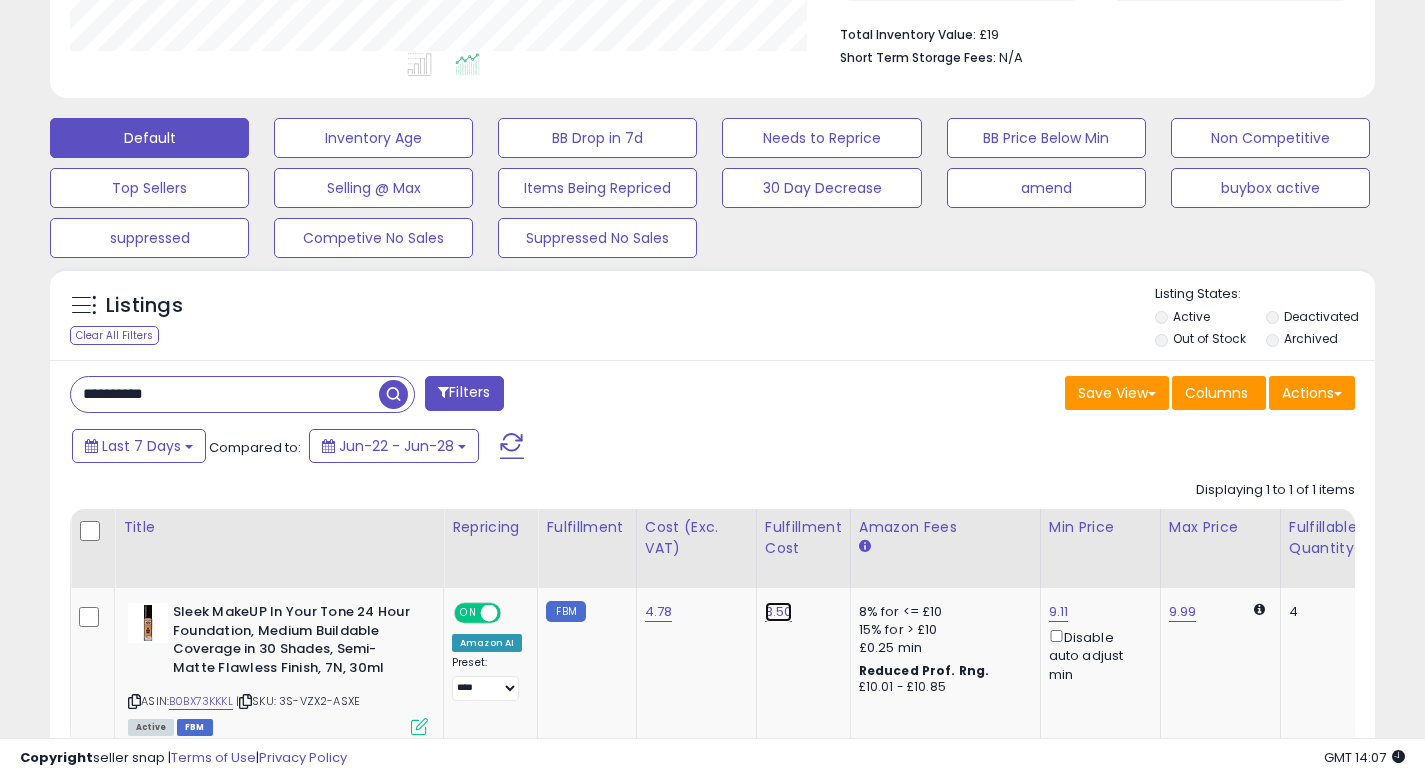 click on "3.50" at bounding box center [779, 612] 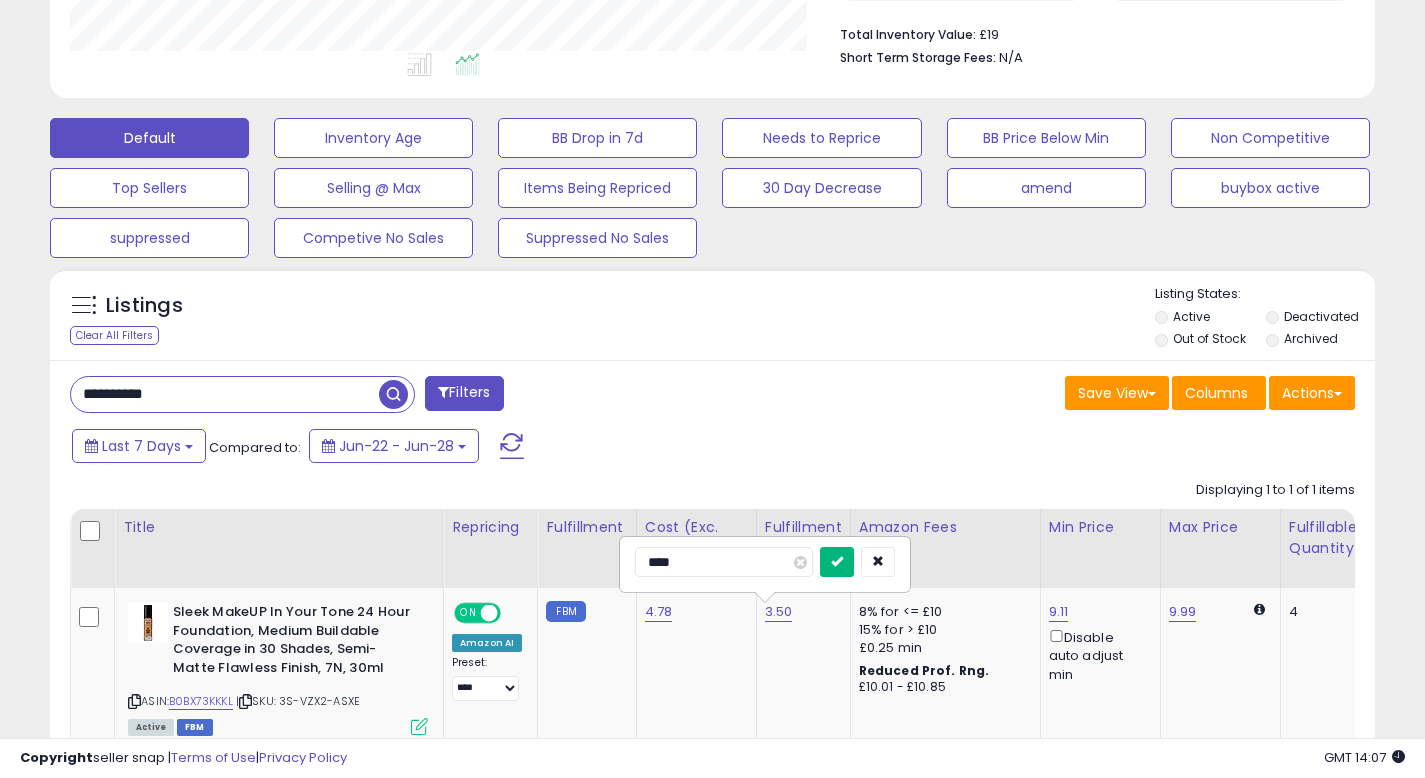type on "****" 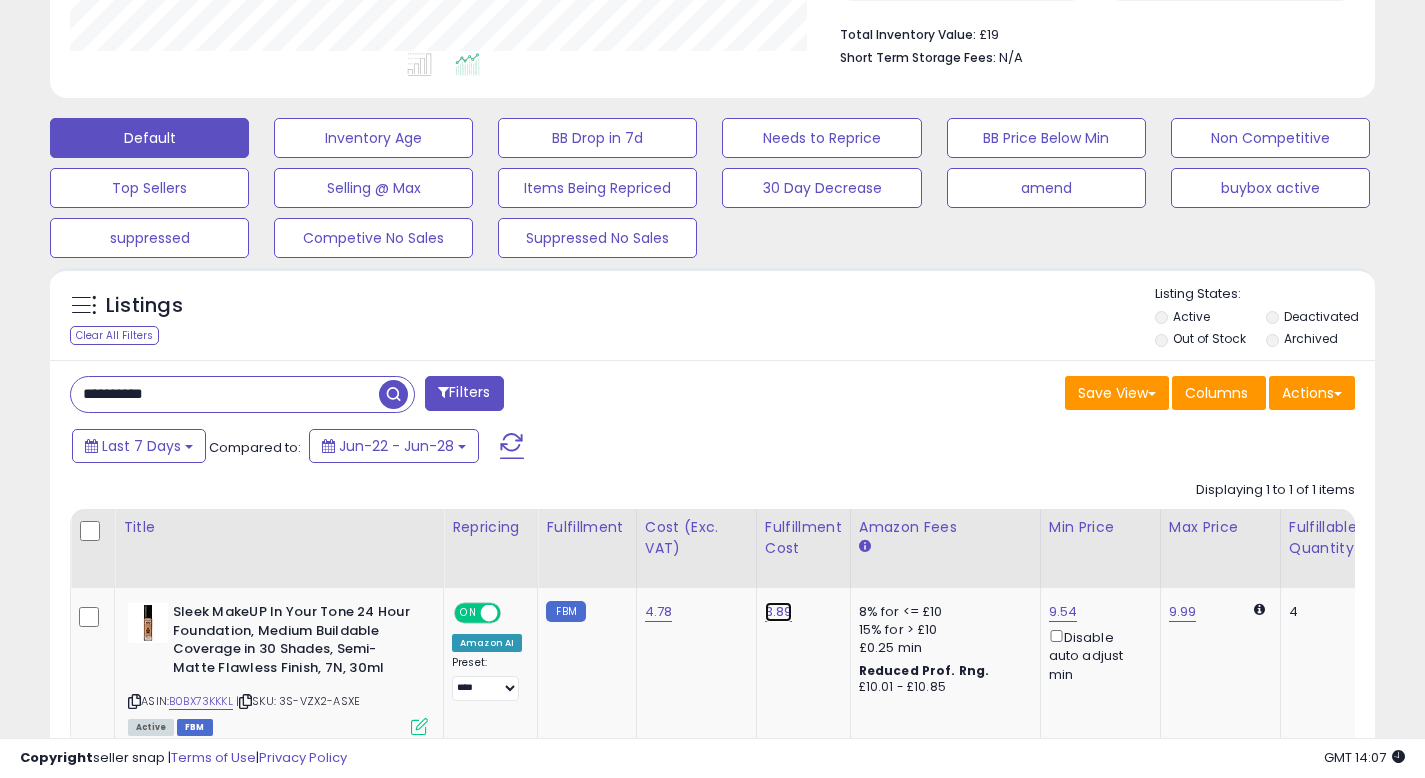 click on "3.89" at bounding box center [779, 612] 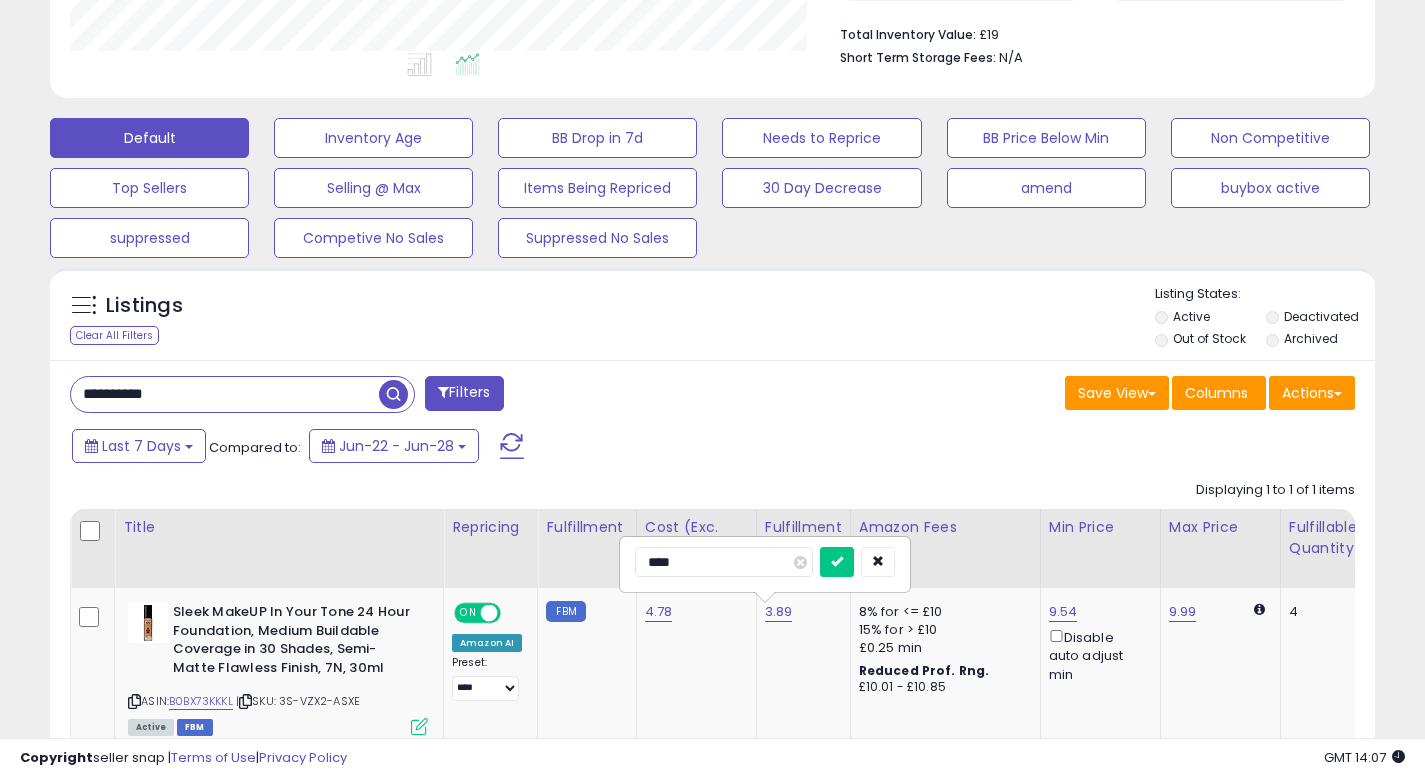 click on "****" at bounding box center (724, 562) 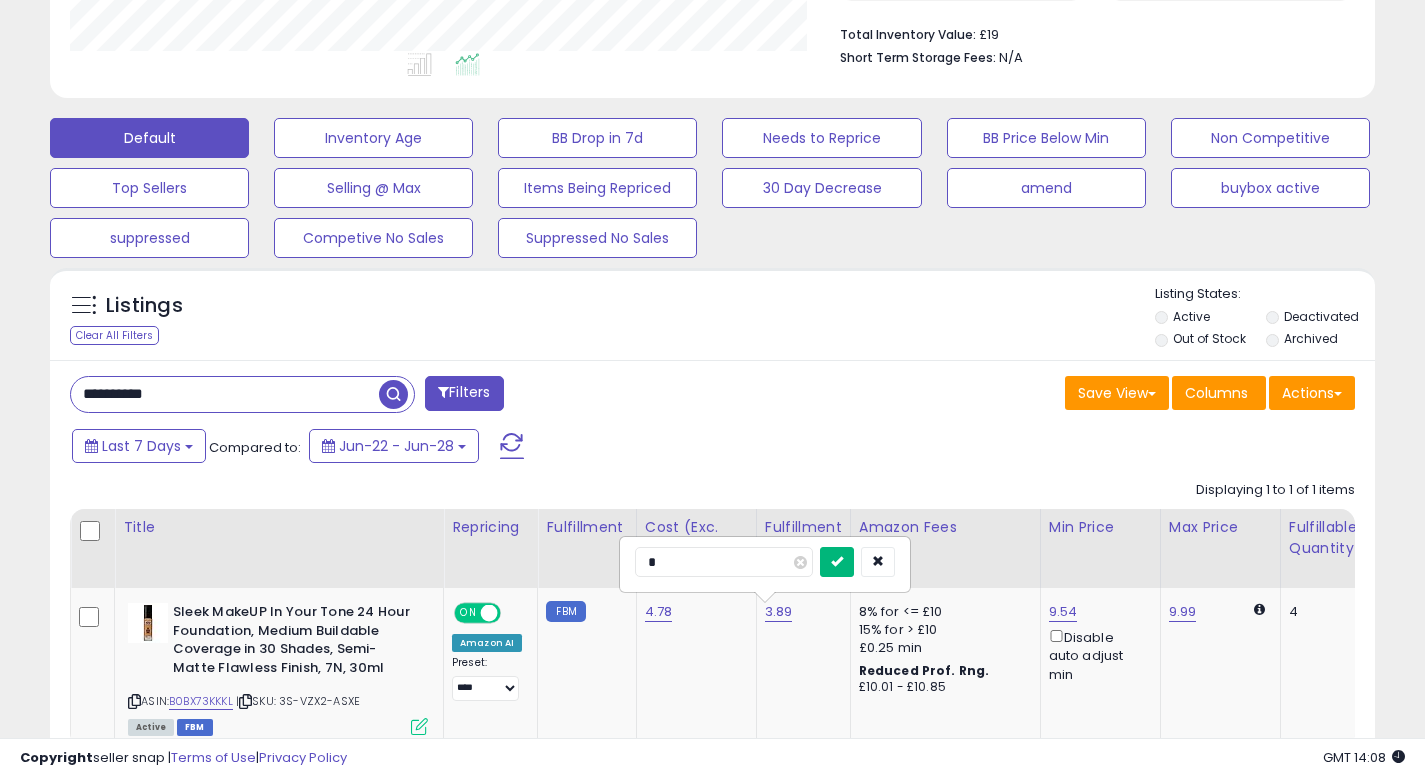type on "*" 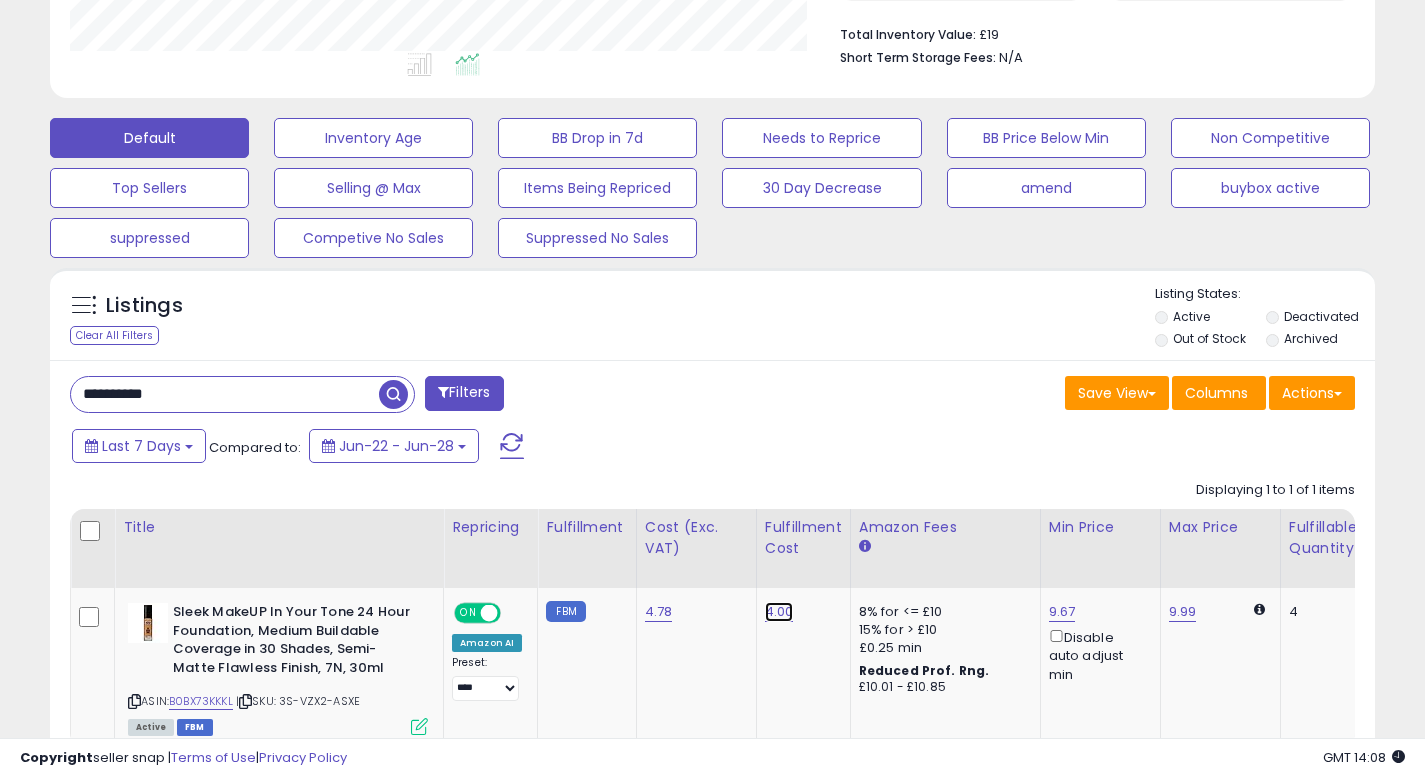 click on "4.00" at bounding box center [779, 612] 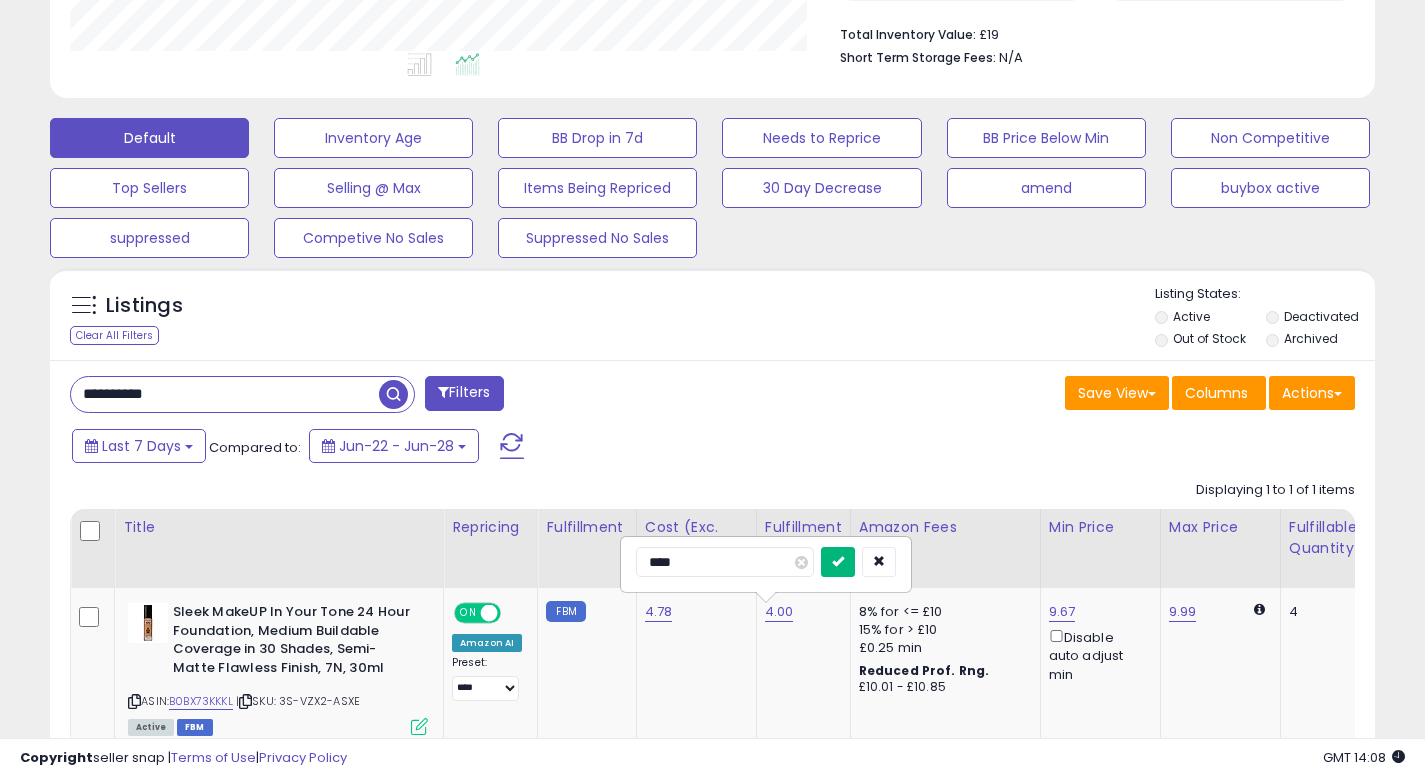 type on "****" 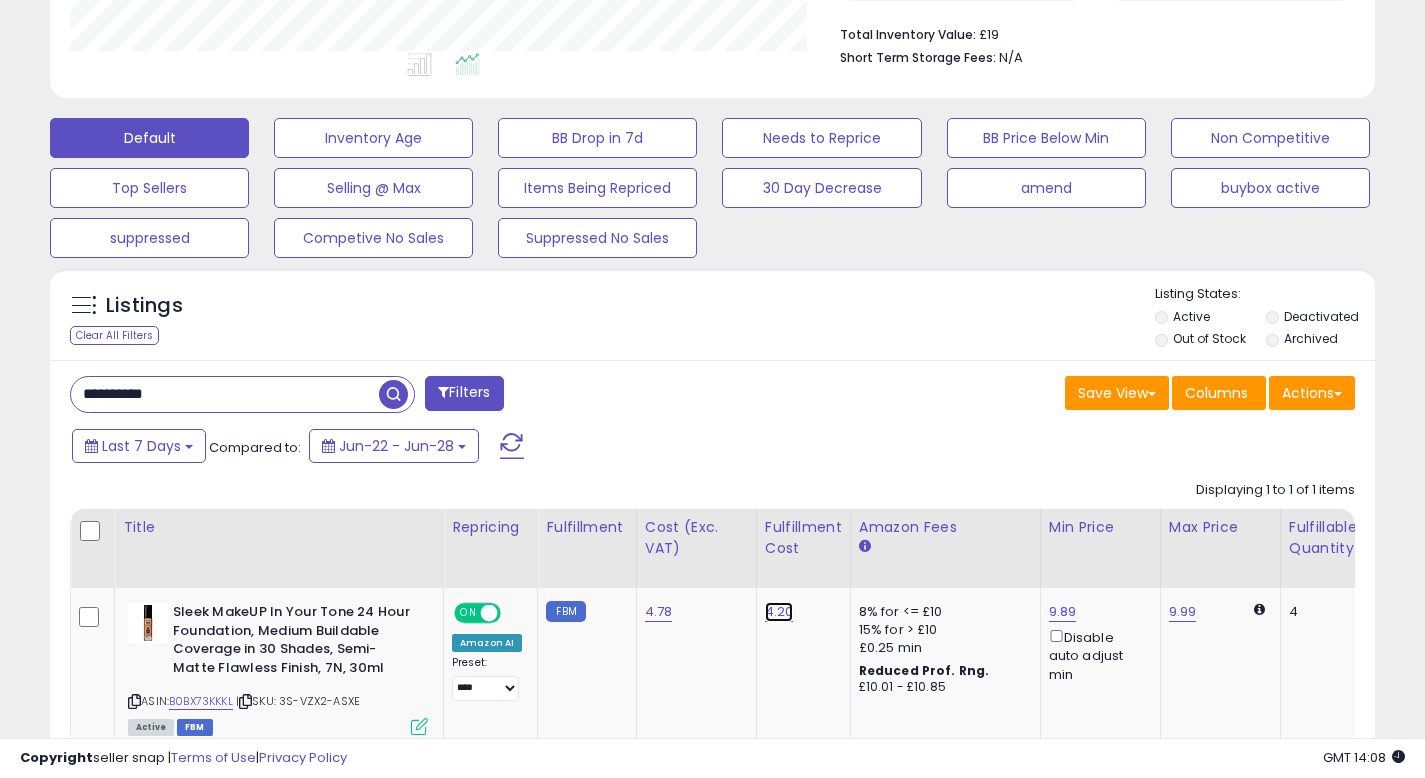 click on "4.20" at bounding box center (779, 612) 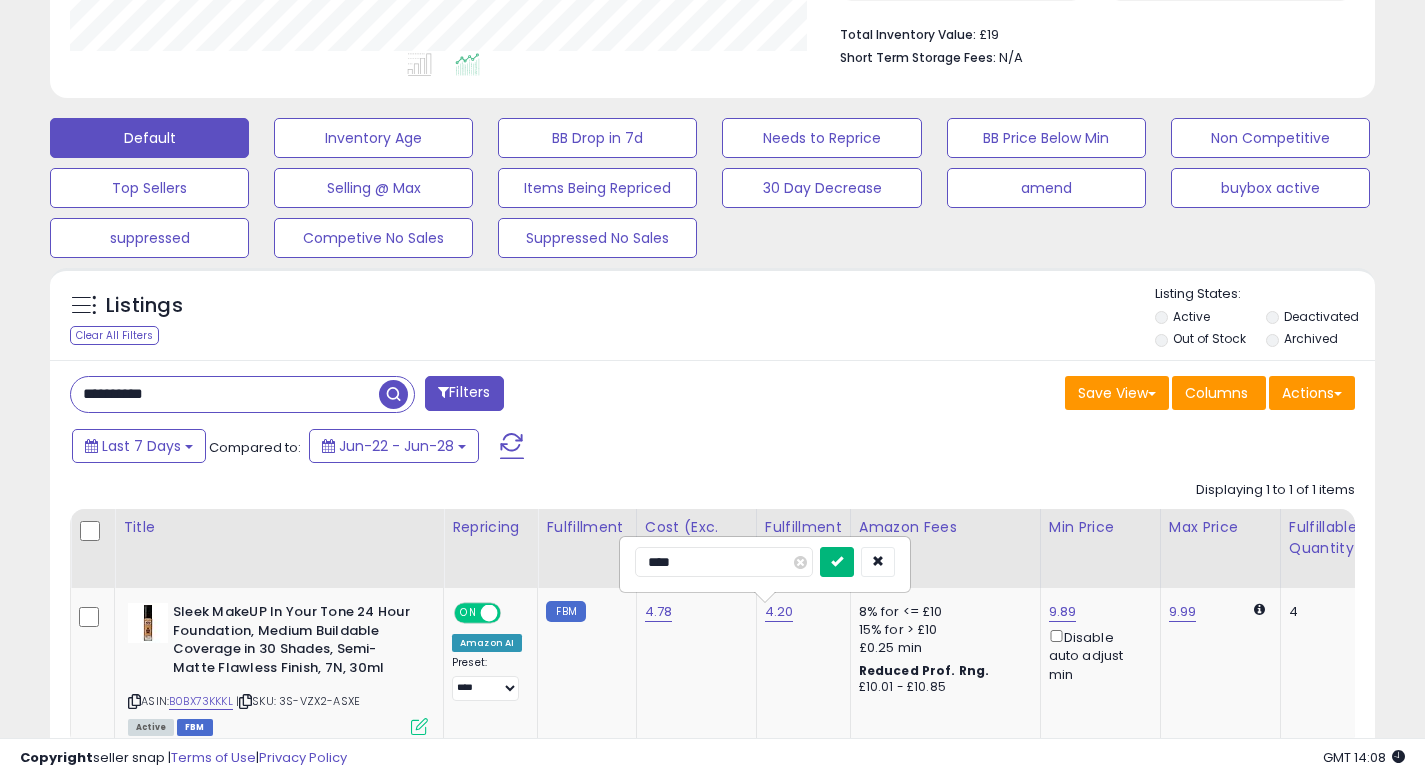 type on "****" 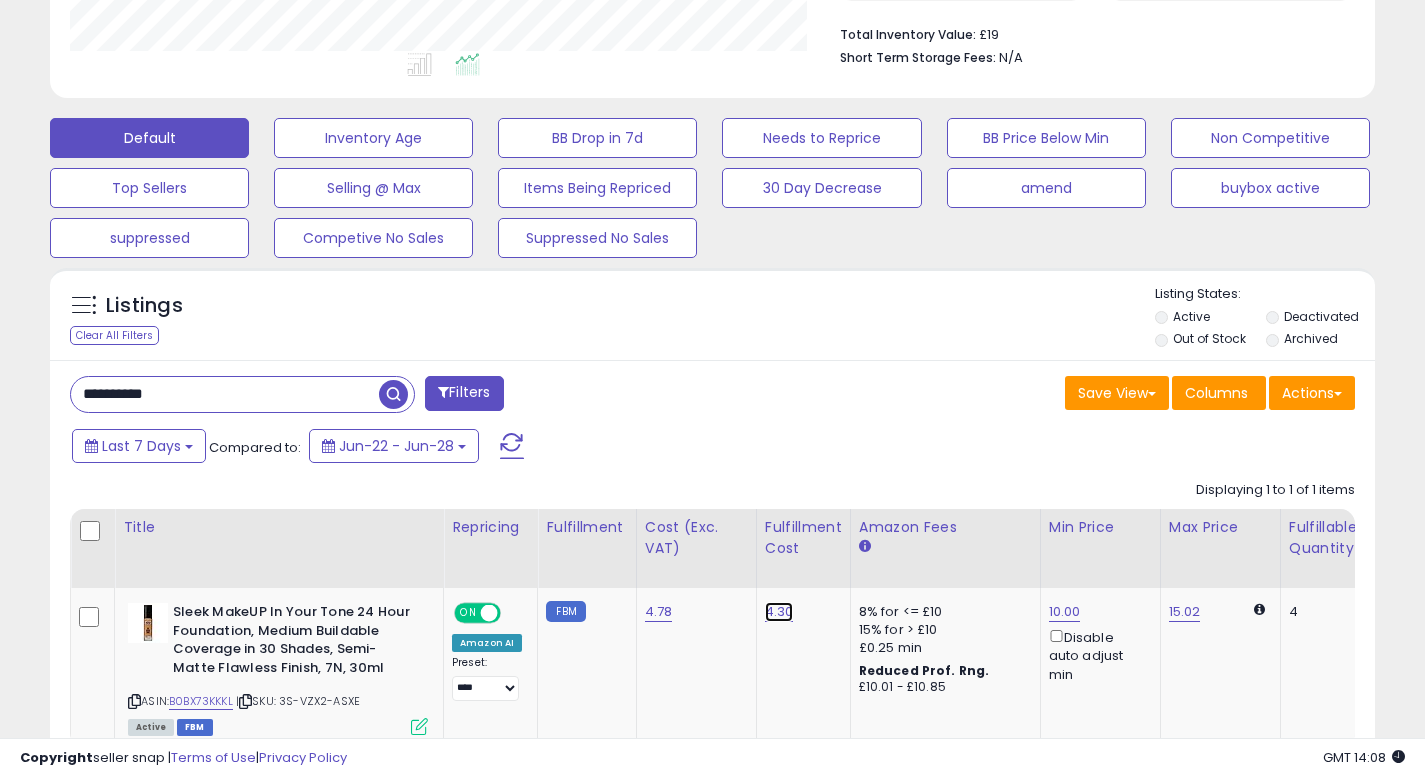 click on "4.30" at bounding box center [779, 612] 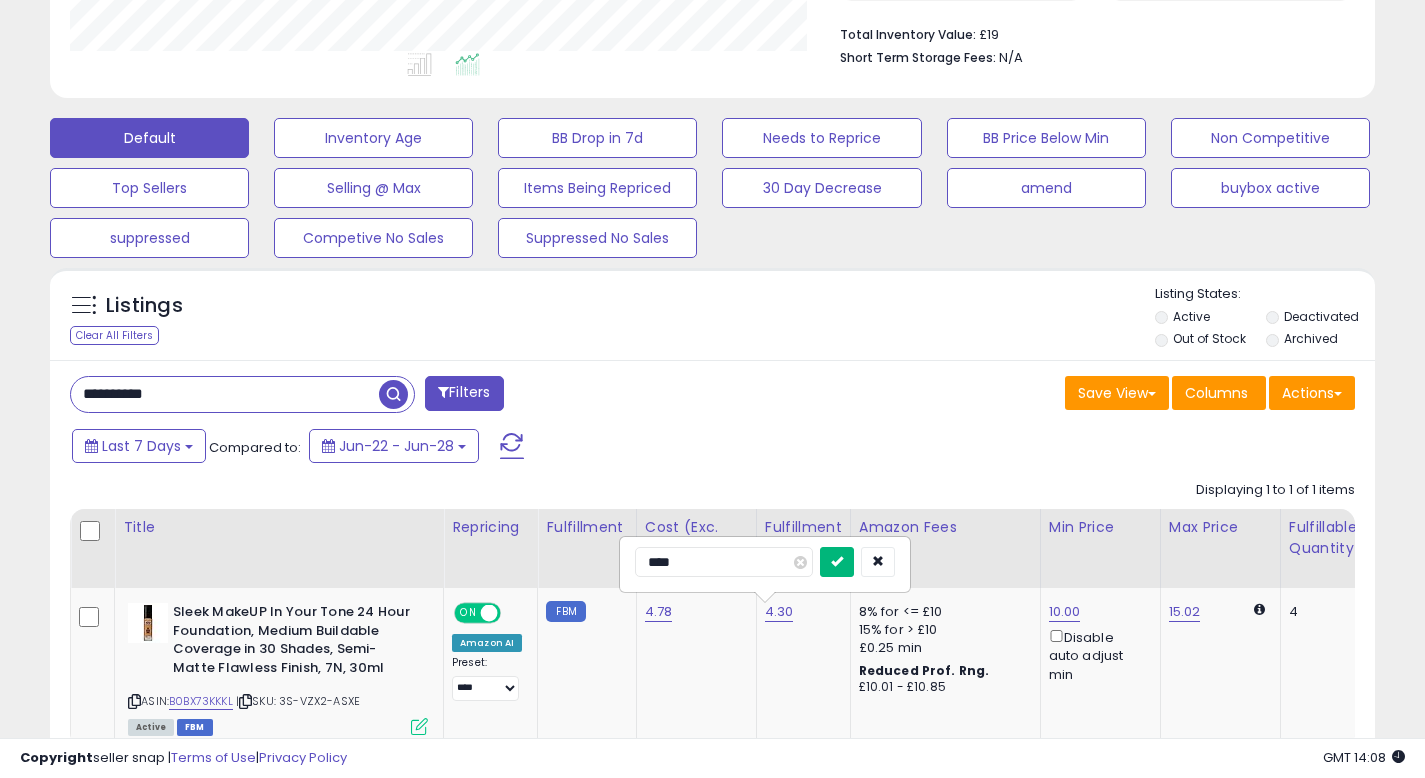 type on "****" 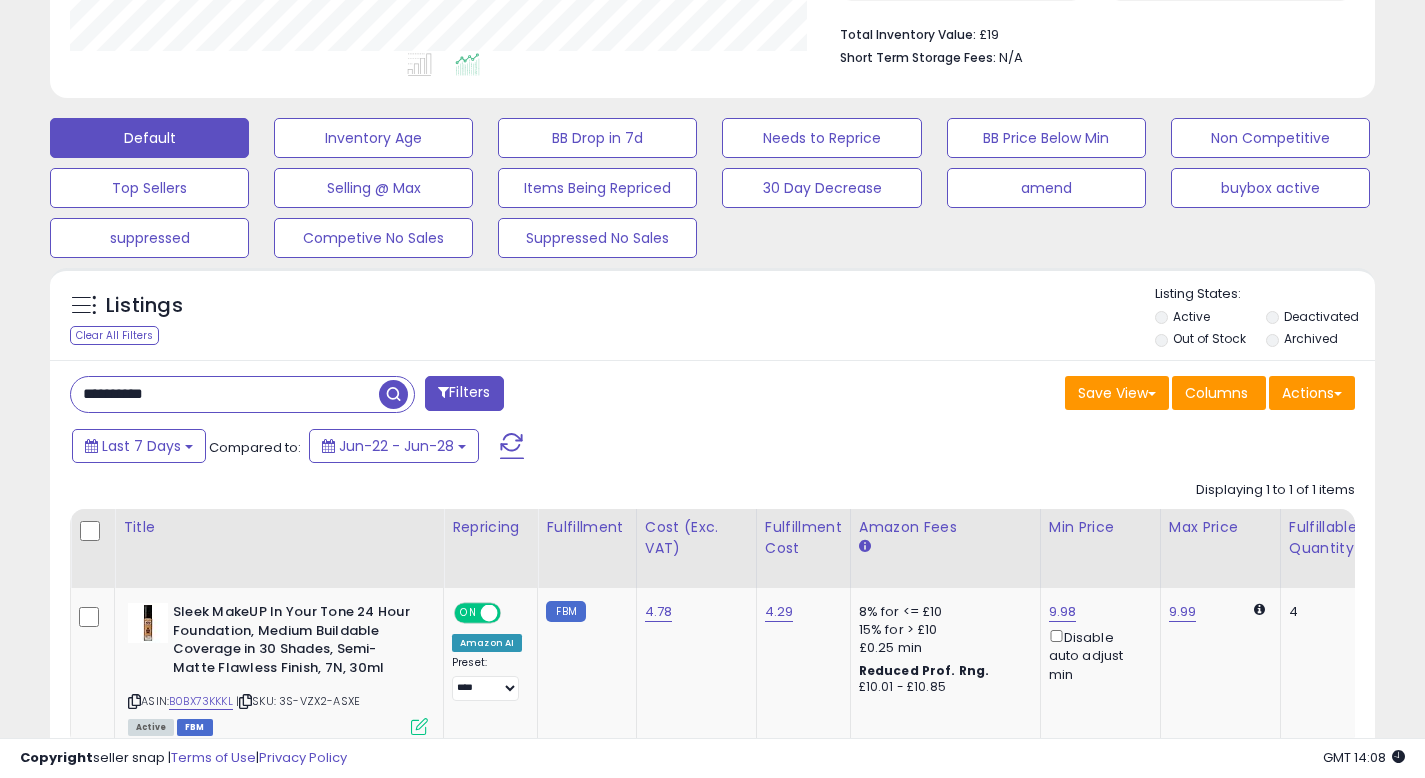 scroll, scrollTop: 0, scrollLeft: 0, axis: both 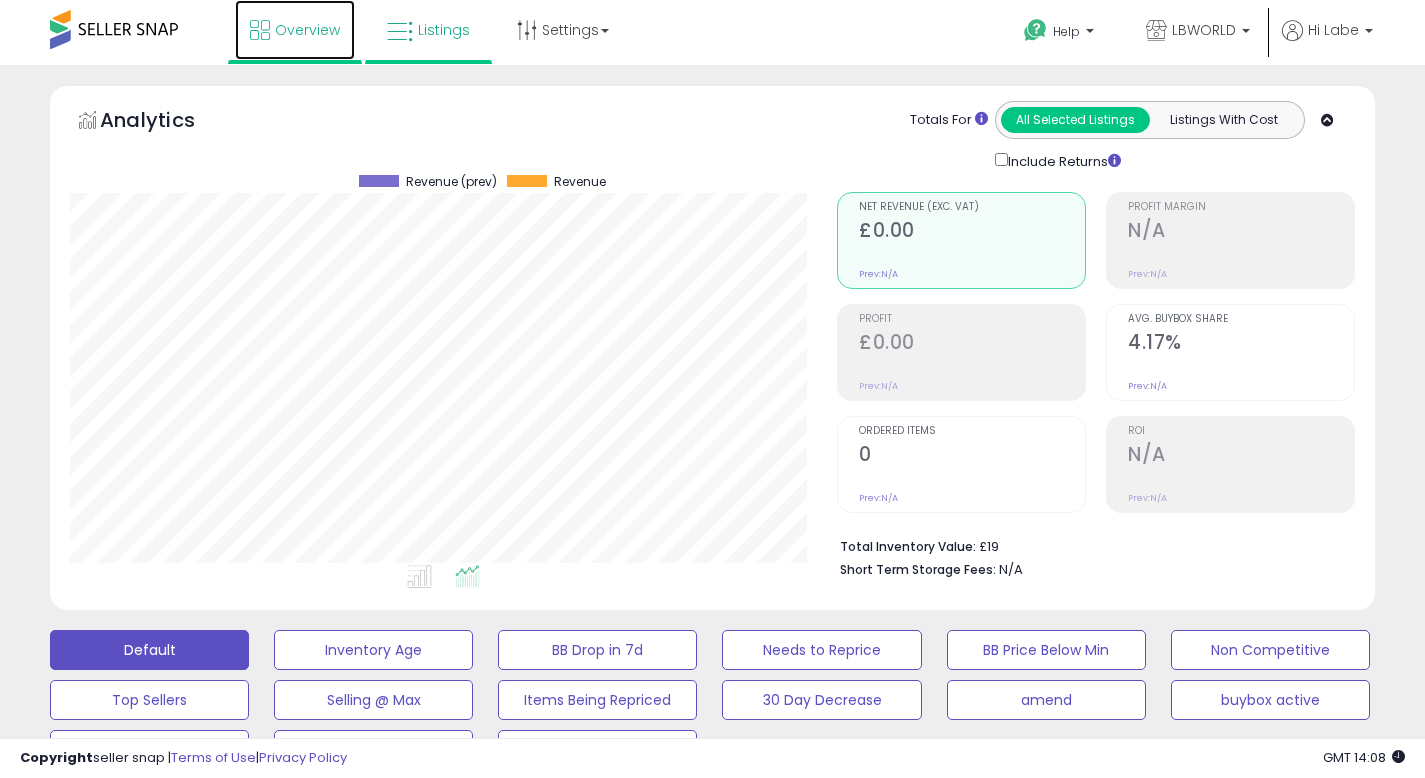 click on "Overview" at bounding box center (307, 30) 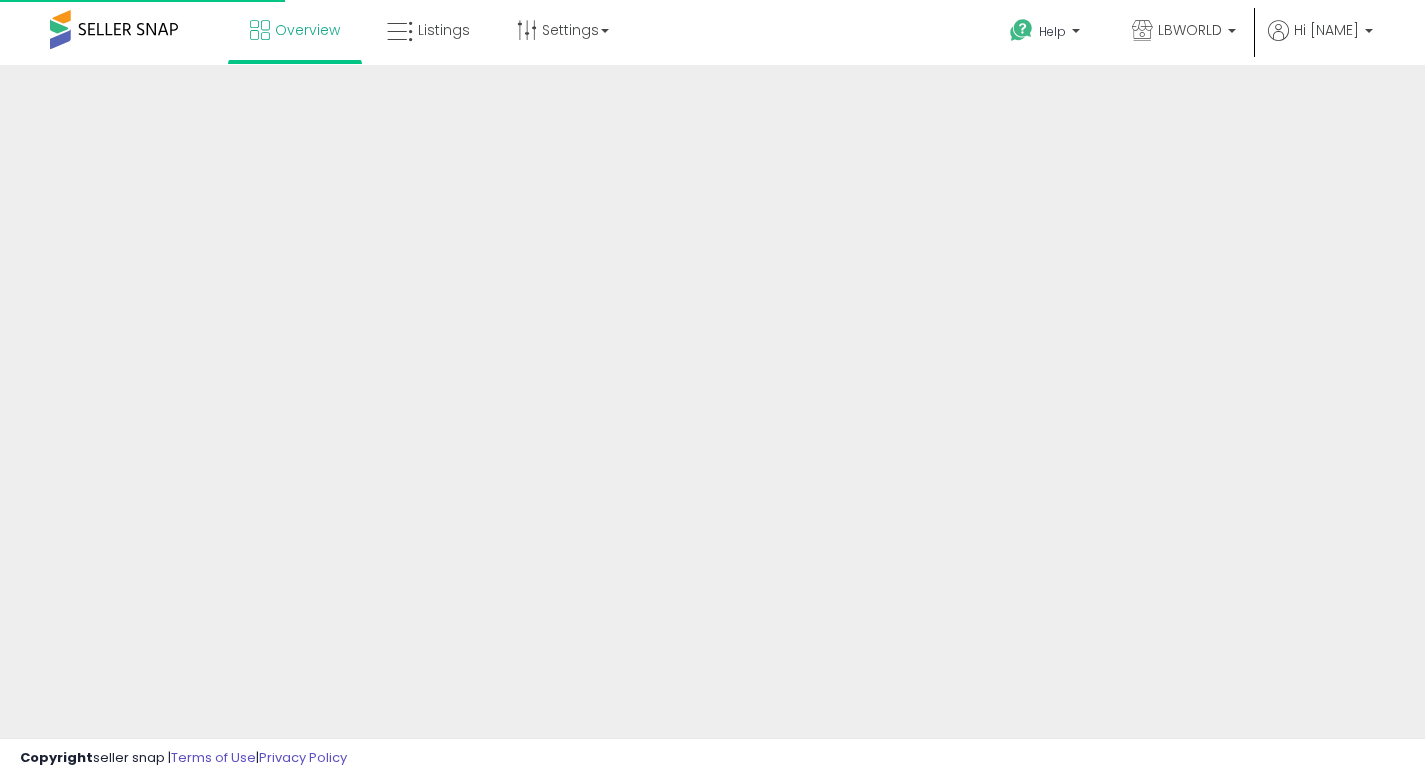scroll, scrollTop: 0, scrollLeft: 0, axis: both 